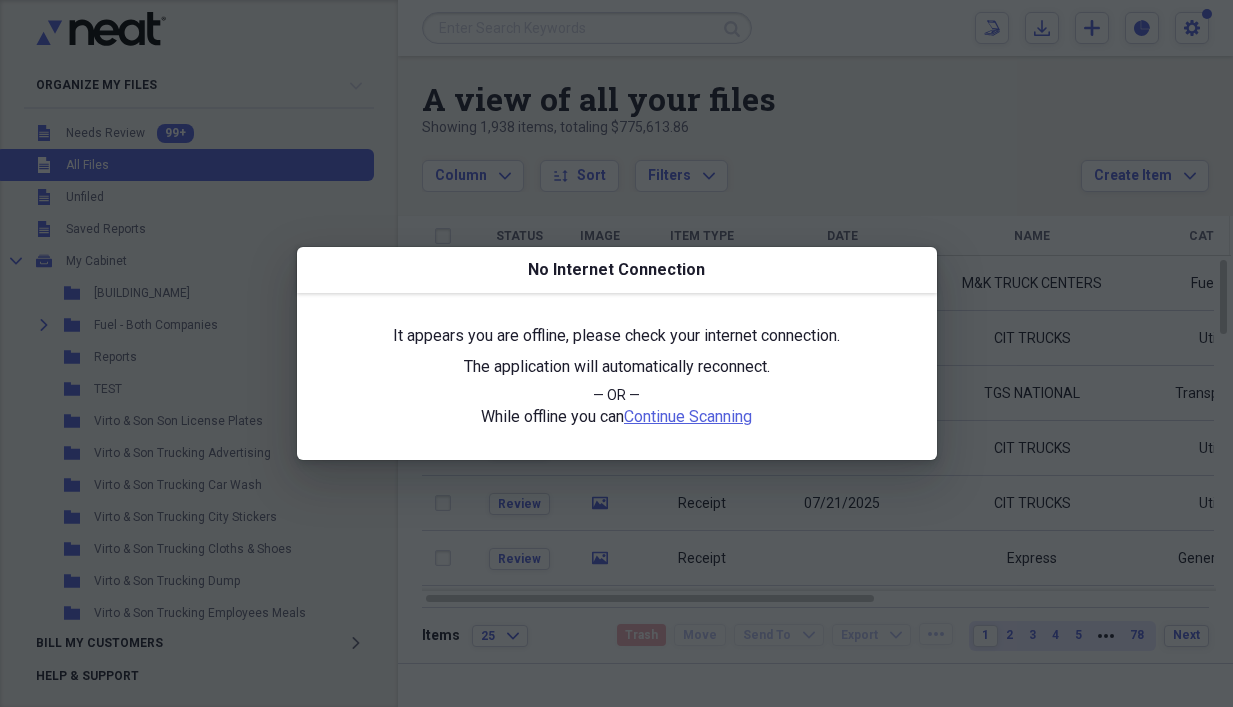 scroll, scrollTop: 0, scrollLeft: 0, axis: both 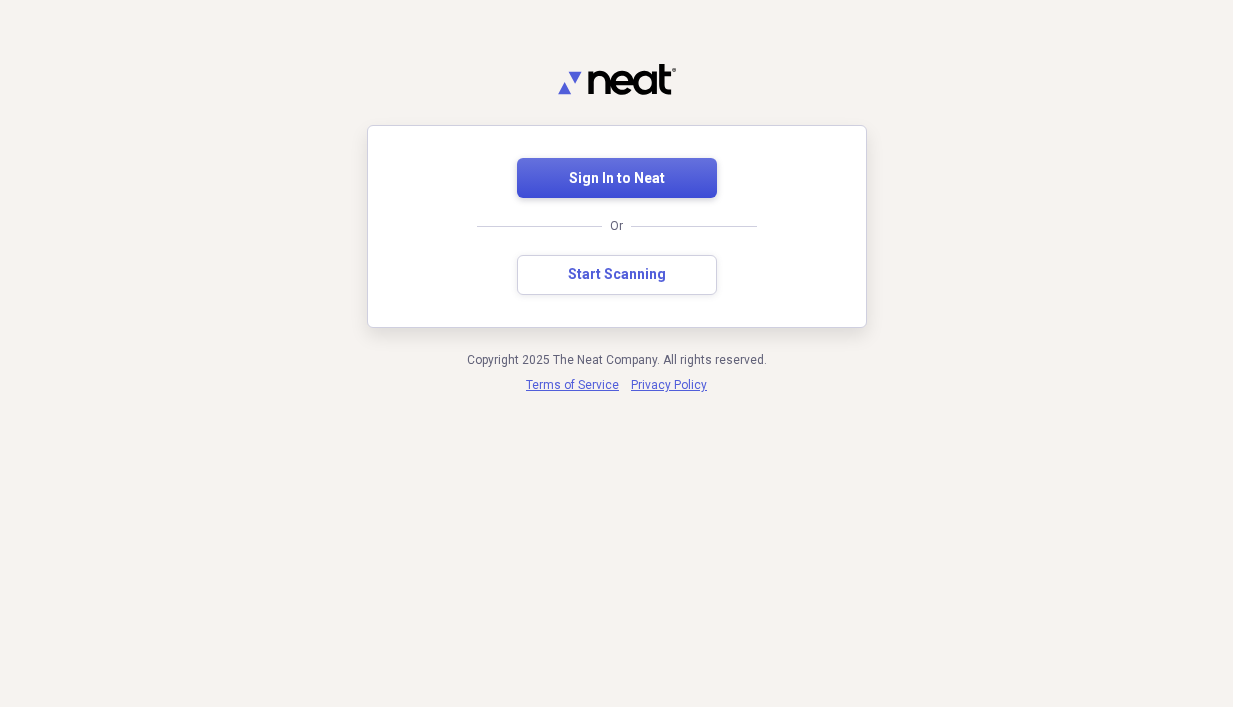 click on "Sign In to Neat" at bounding box center (617, 179) 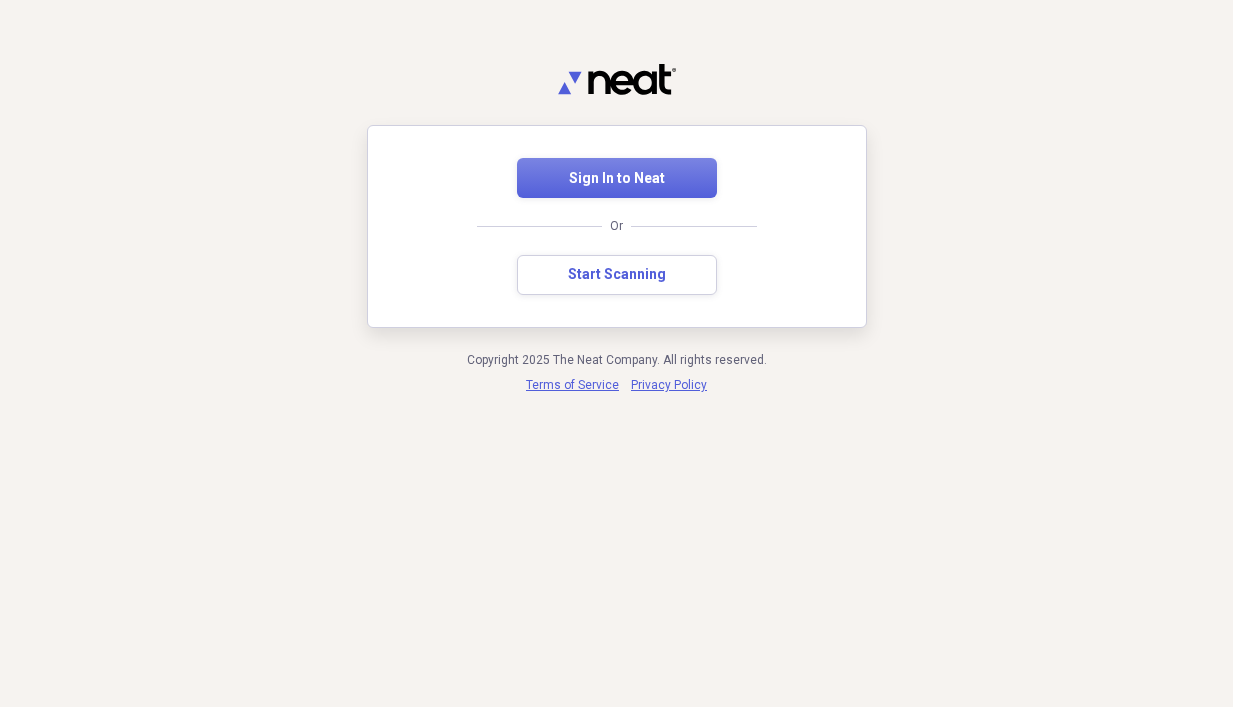 scroll, scrollTop: 0, scrollLeft: 0, axis: both 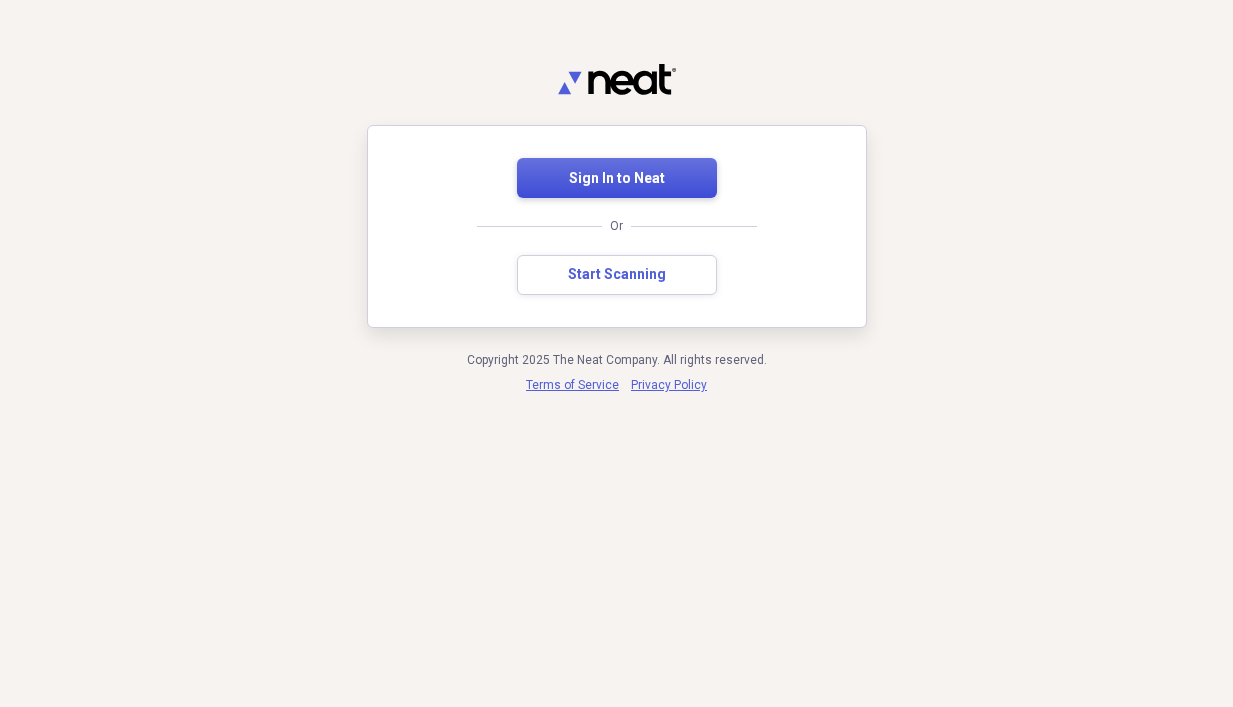 click on "Sign In to Neat" at bounding box center [617, 179] 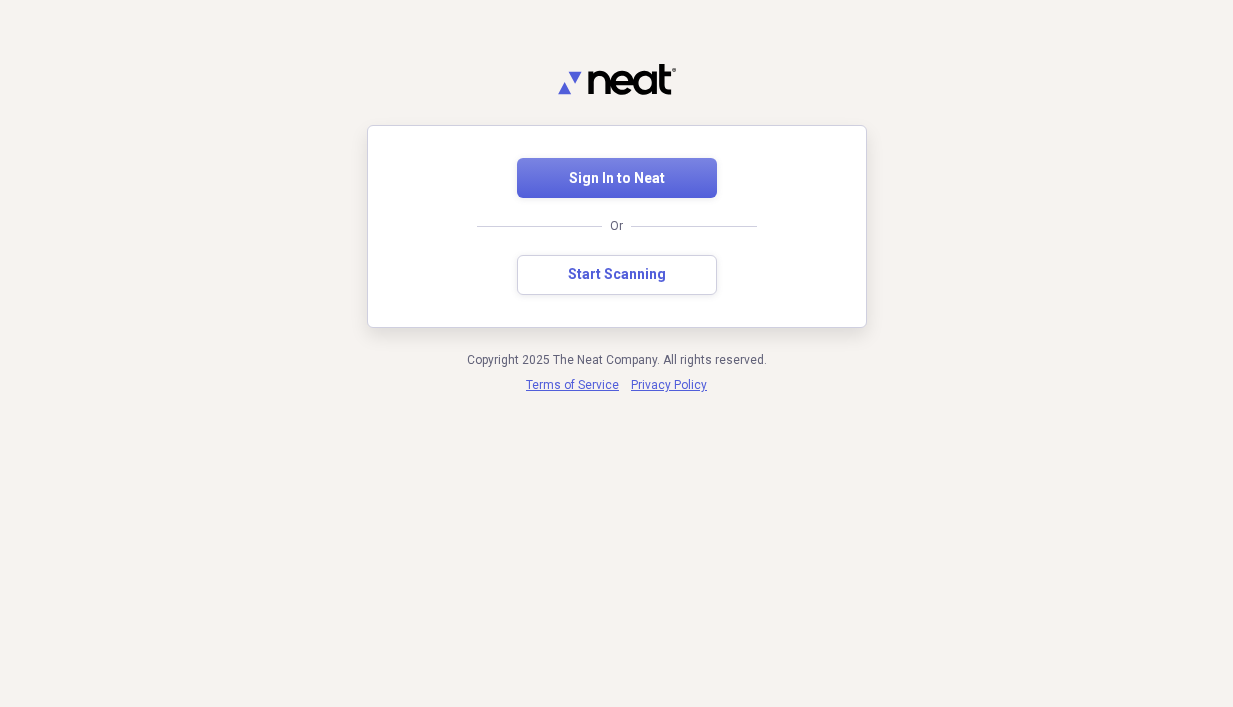 scroll, scrollTop: 0, scrollLeft: 0, axis: both 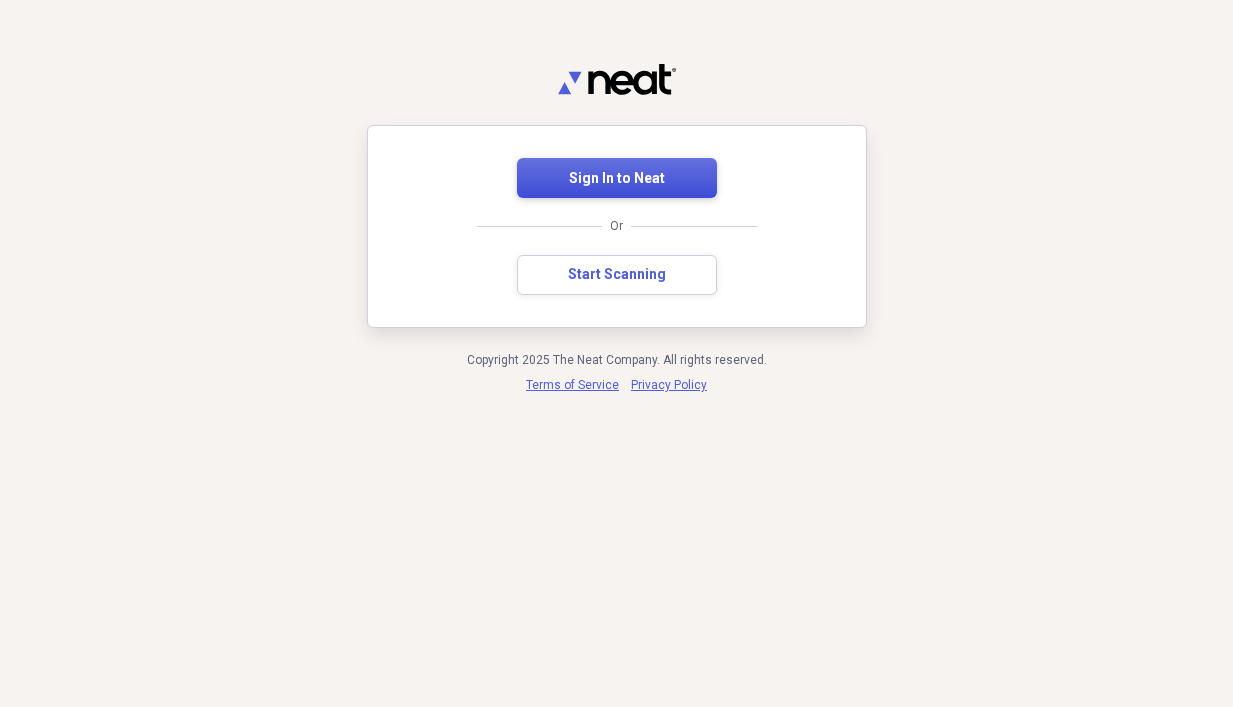 click on "Sign In to Neat" at bounding box center (617, 179) 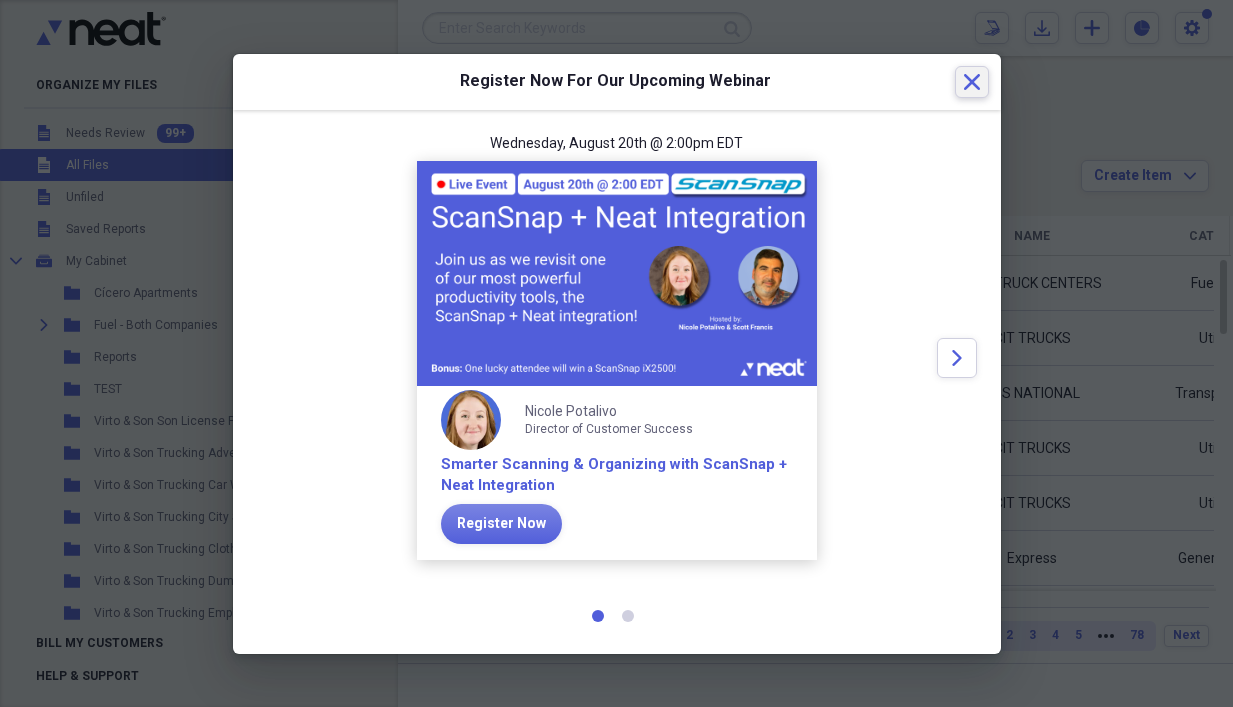click on "Close" at bounding box center (972, 82) 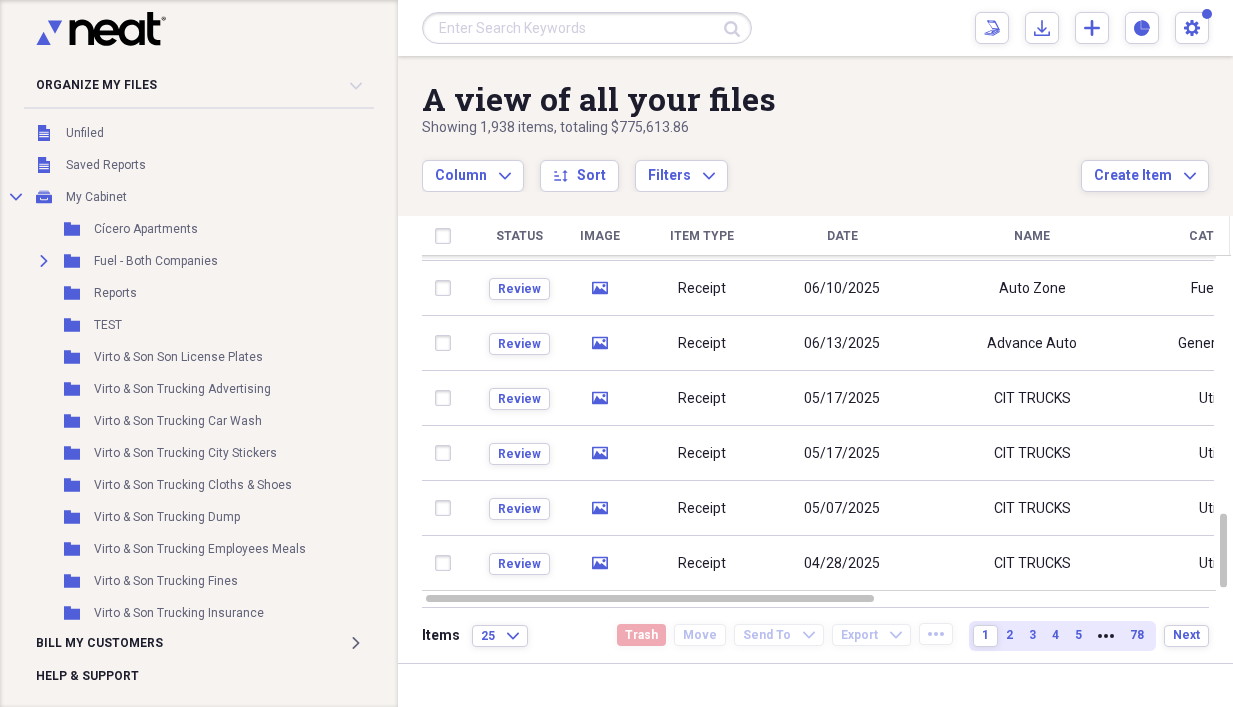 scroll, scrollTop: 100, scrollLeft: 0, axis: vertical 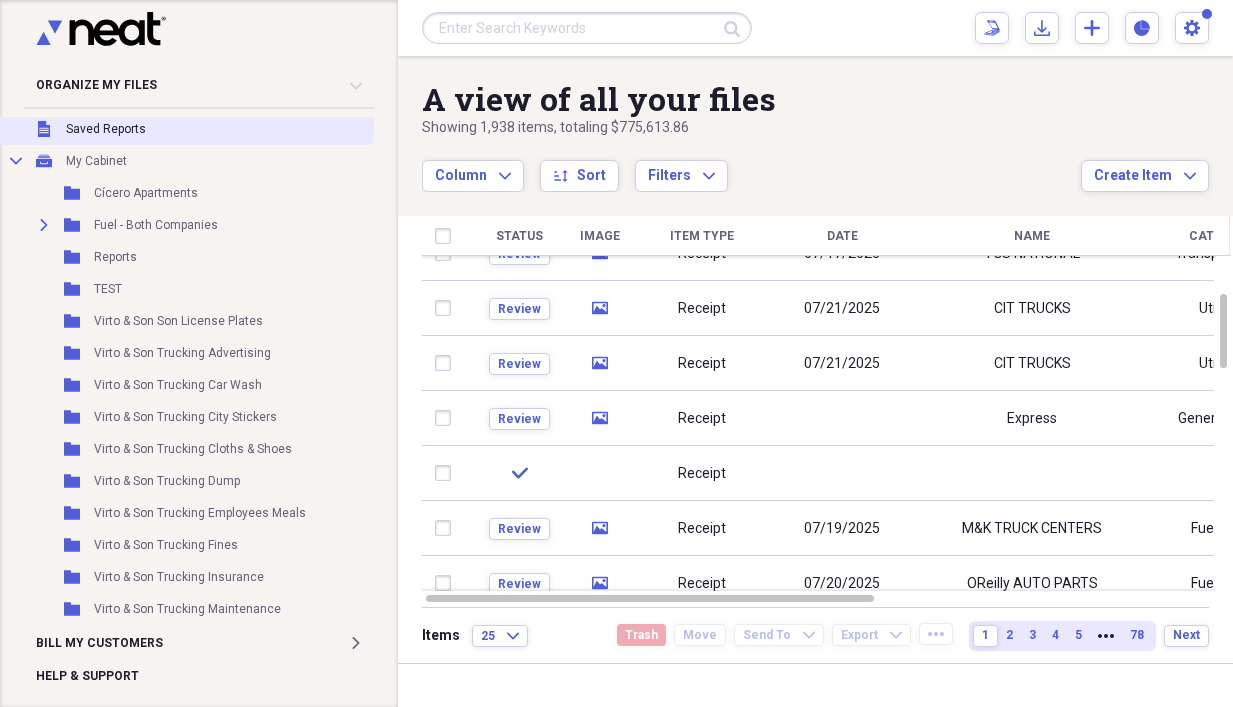 click on "Saved Reports" at bounding box center [106, 129] 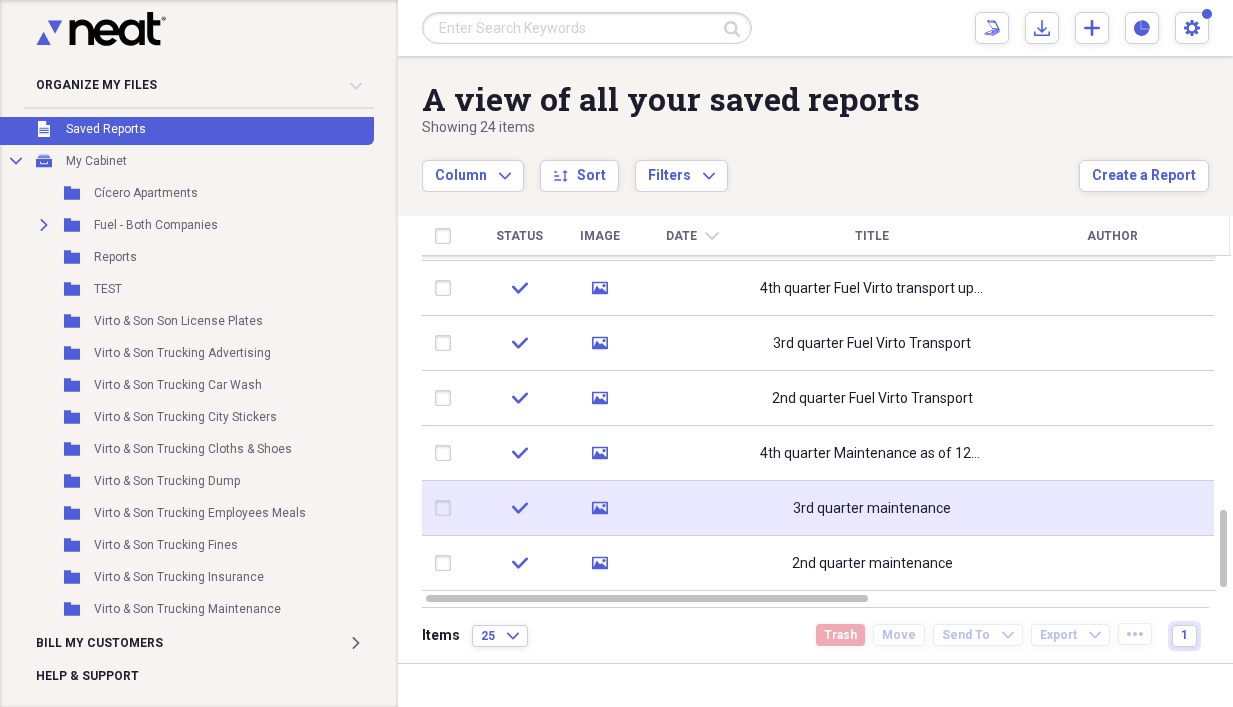 click on "3rd quarter maintenance" at bounding box center (872, 509) 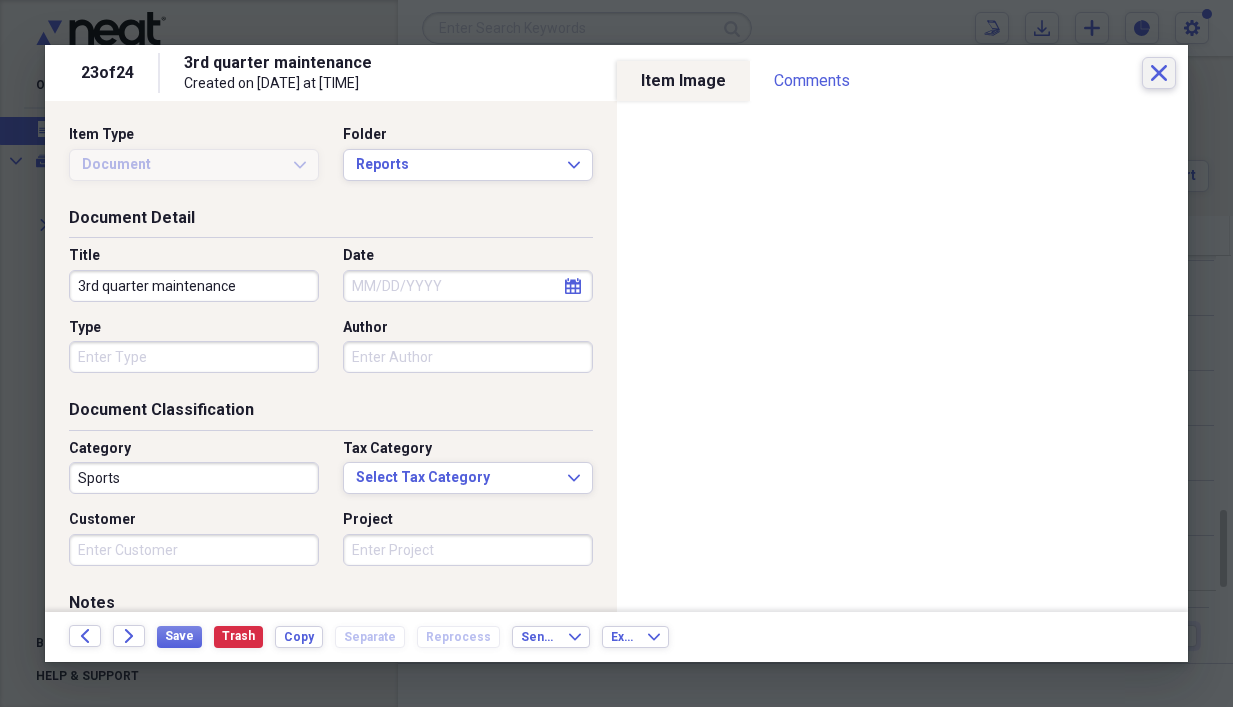click on "Close" 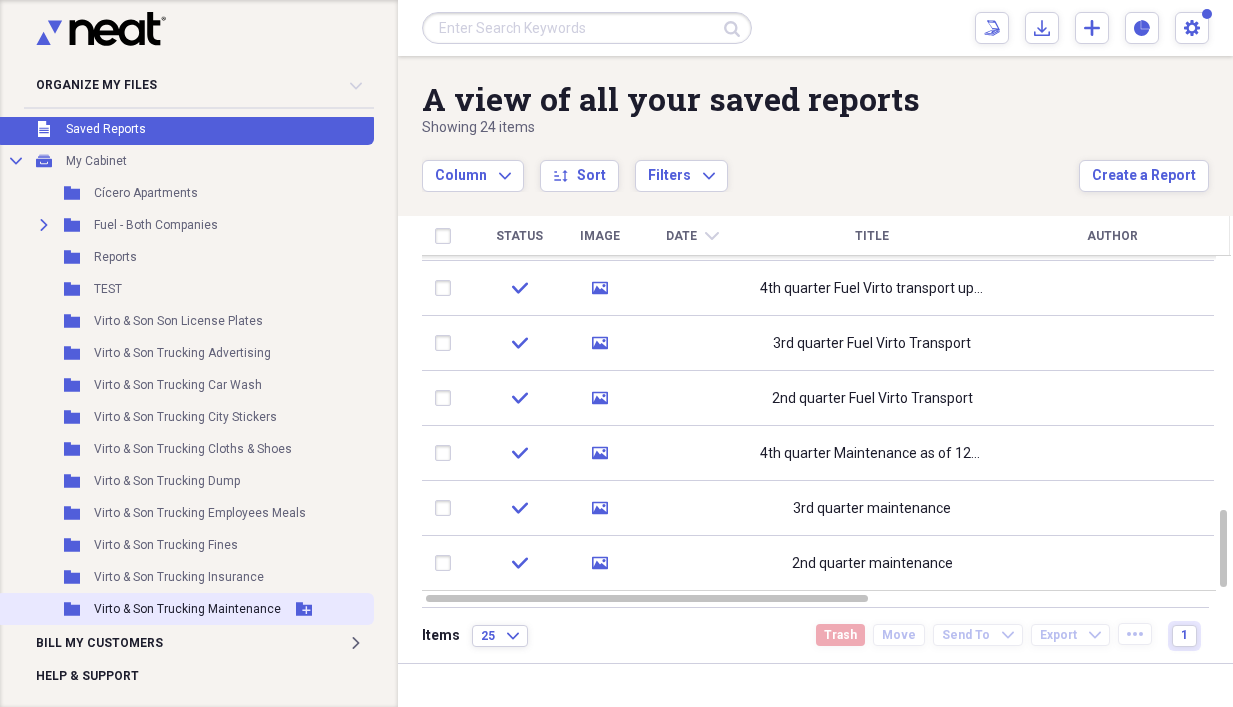 click on "Virto & Son Trucking Maintenance" at bounding box center [187, 609] 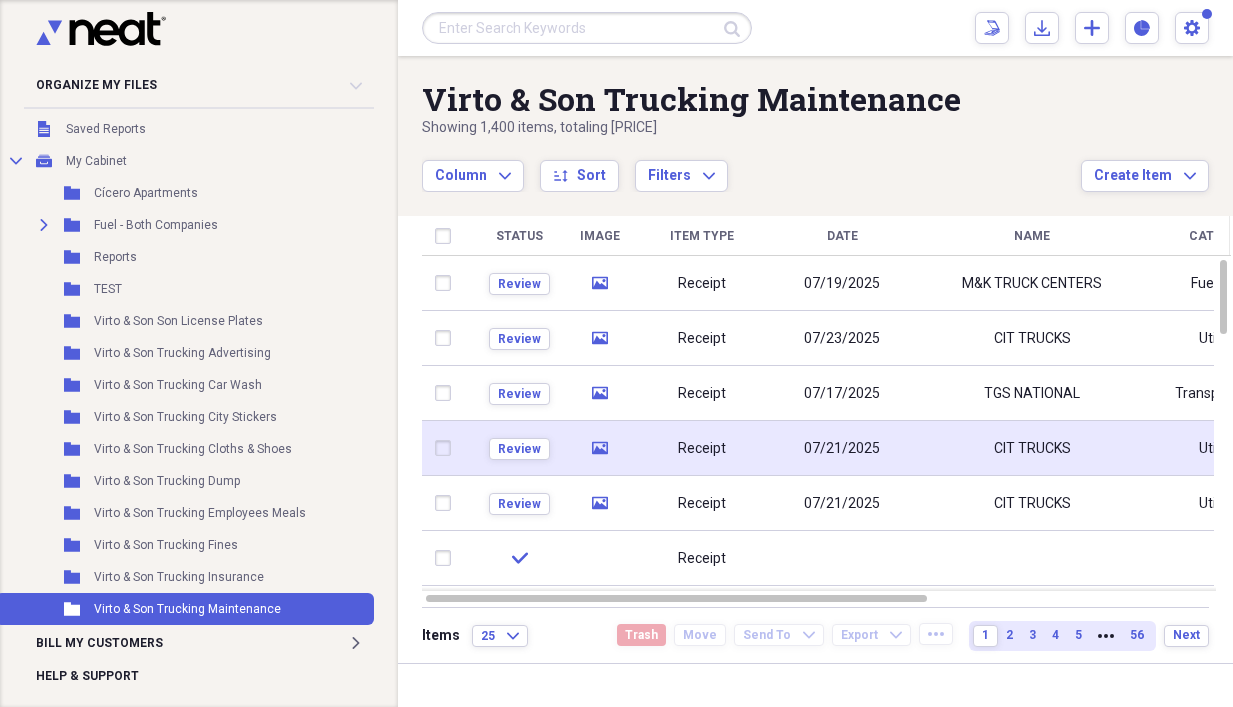 click on "07/21/2025" at bounding box center (842, 449) 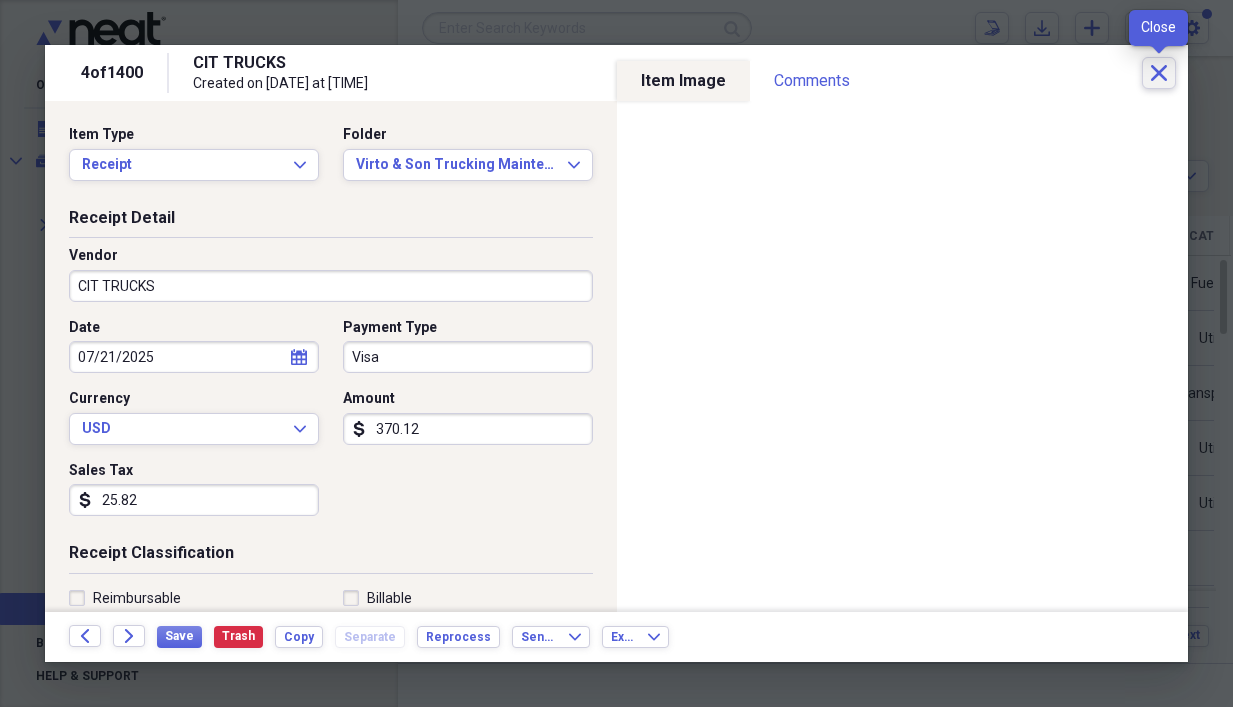 click 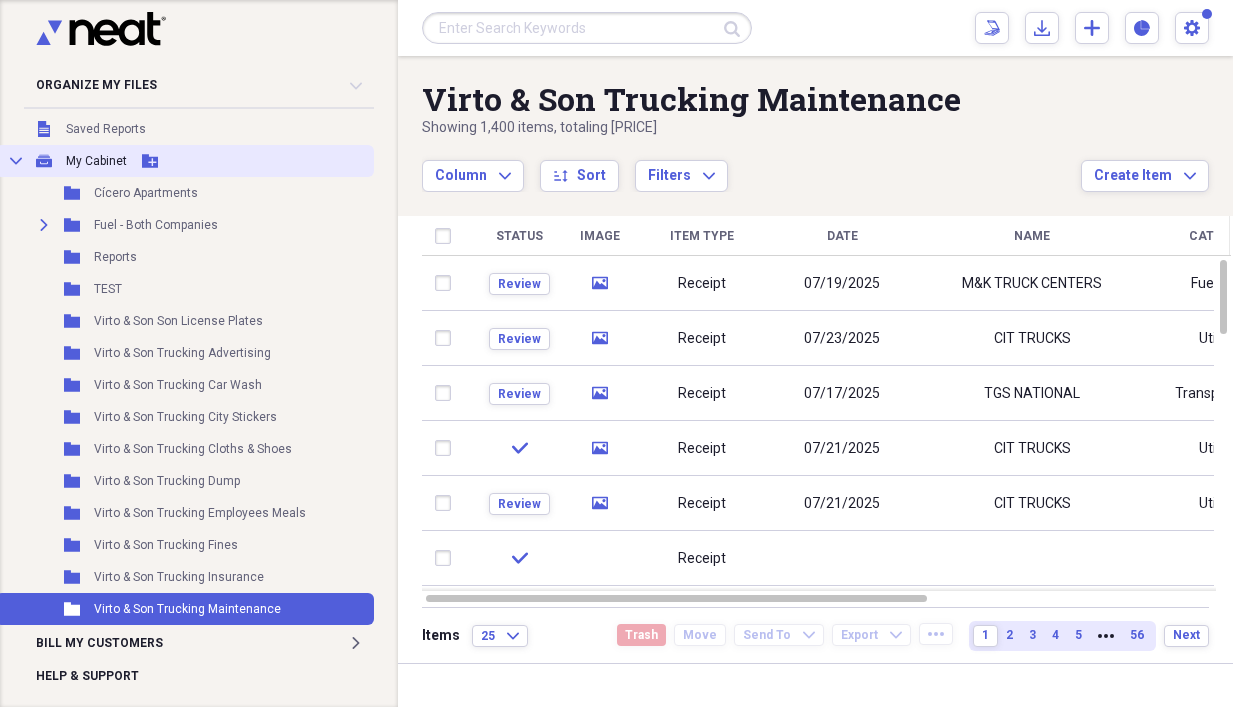 click on "My Cabinet" at bounding box center (96, 161) 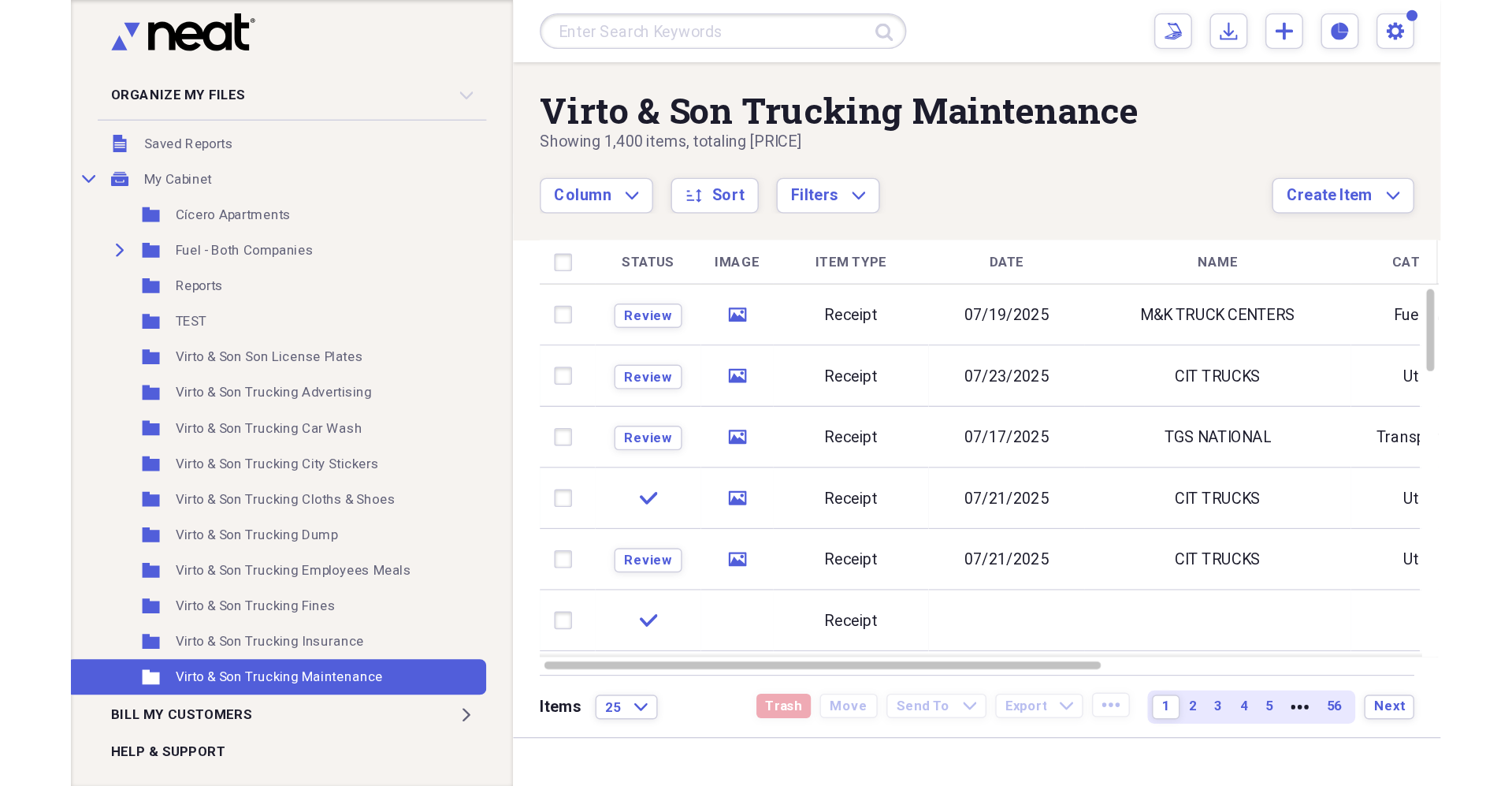 scroll, scrollTop: 0, scrollLeft: 0, axis: both 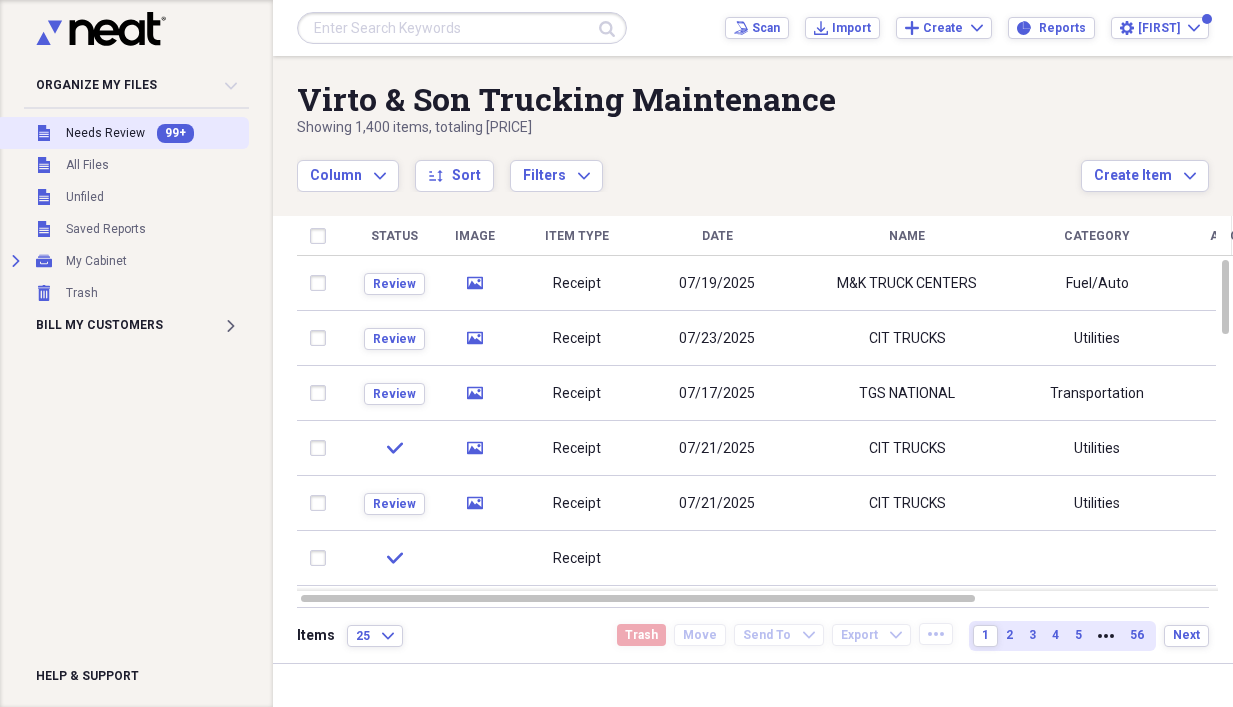 click on "Needs Review" at bounding box center (105, 133) 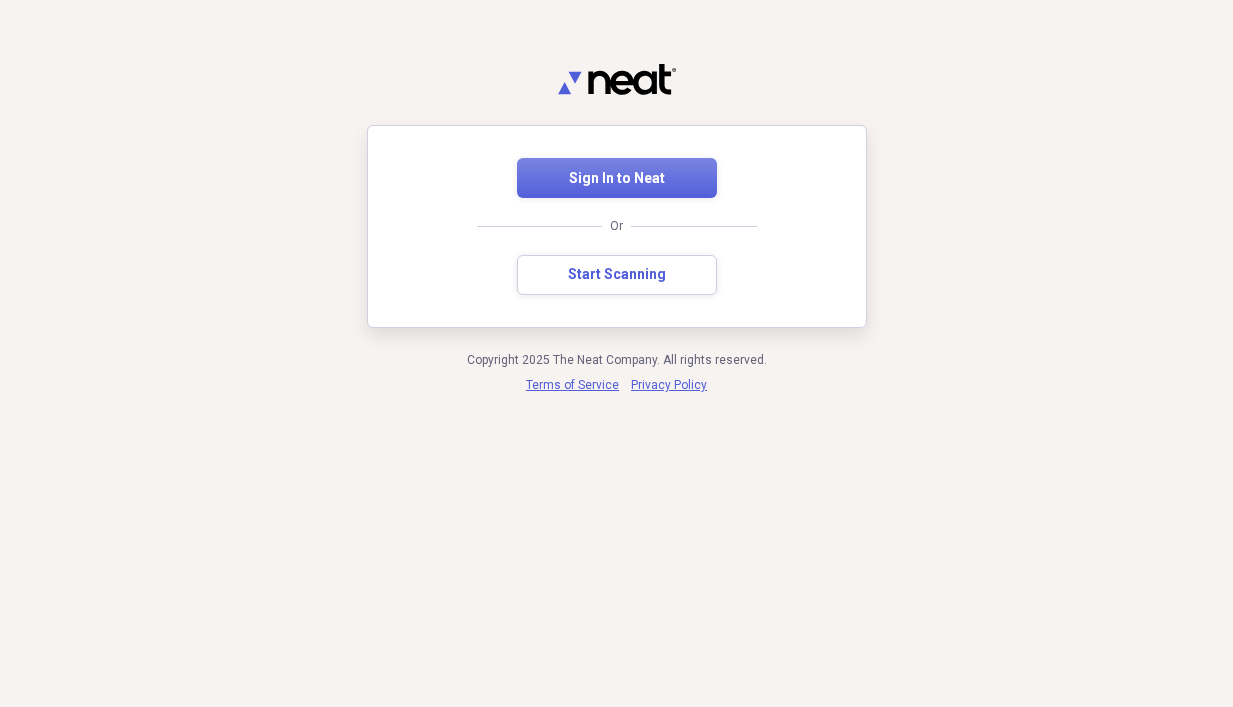 scroll, scrollTop: 0, scrollLeft: 0, axis: both 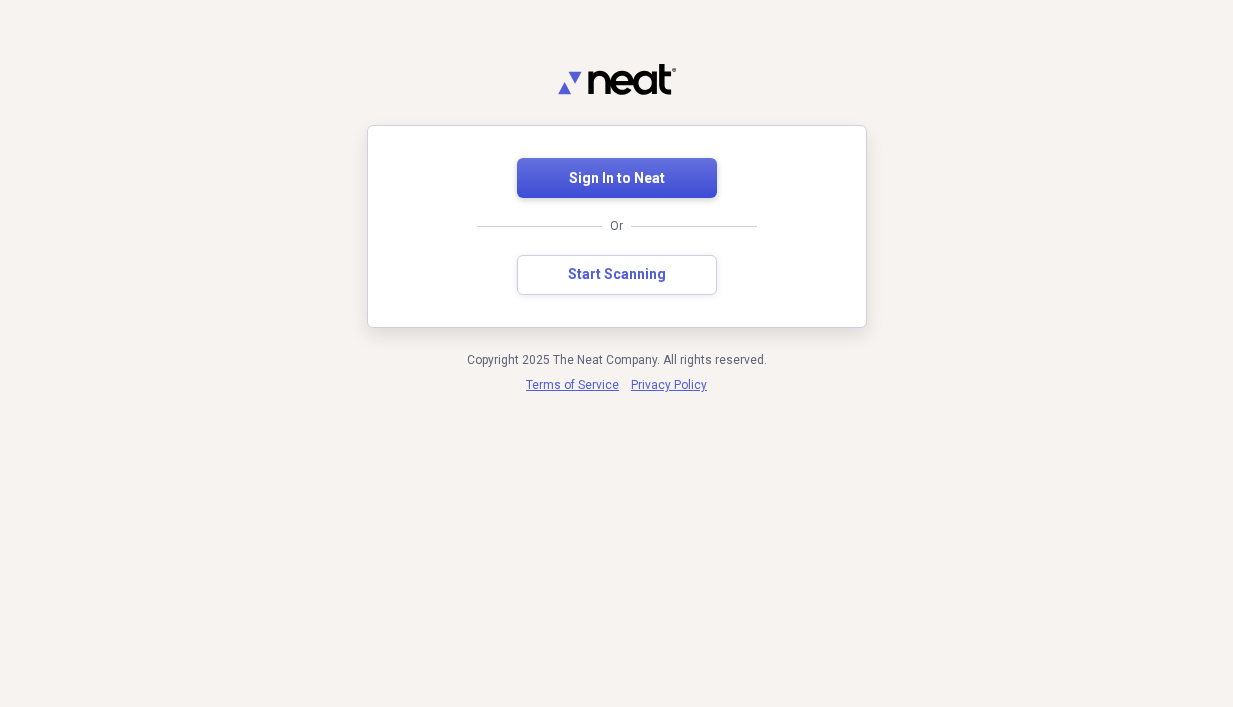 click on "Sign In to Neat" at bounding box center [617, 178] 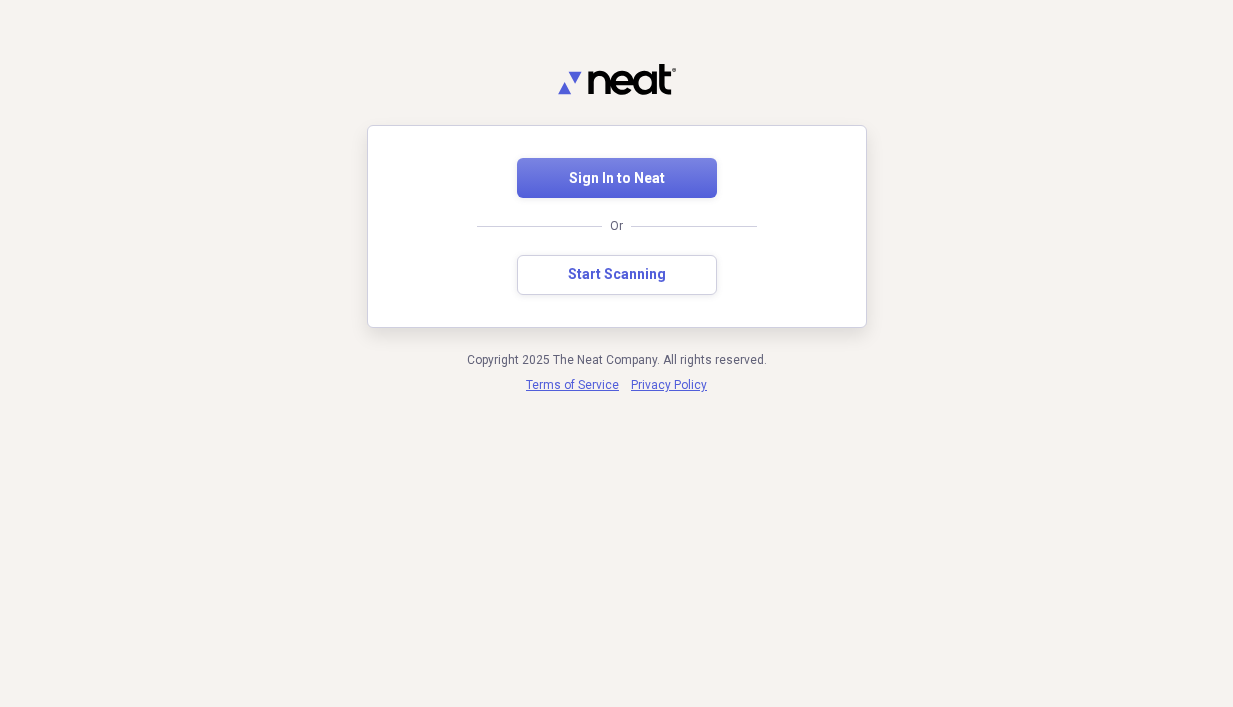 scroll, scrollTop: 0, scrollLeft: 0, axis: both 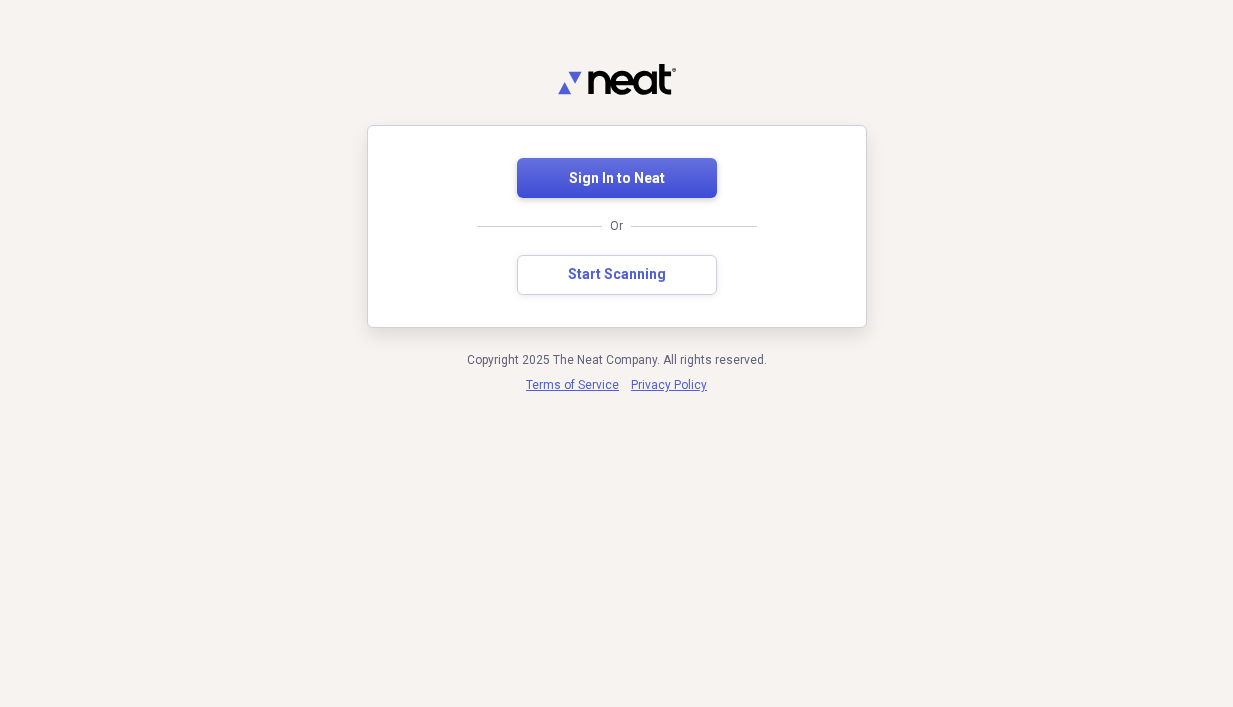click on "Sign In to Neat" at bounding box center (617, 179) 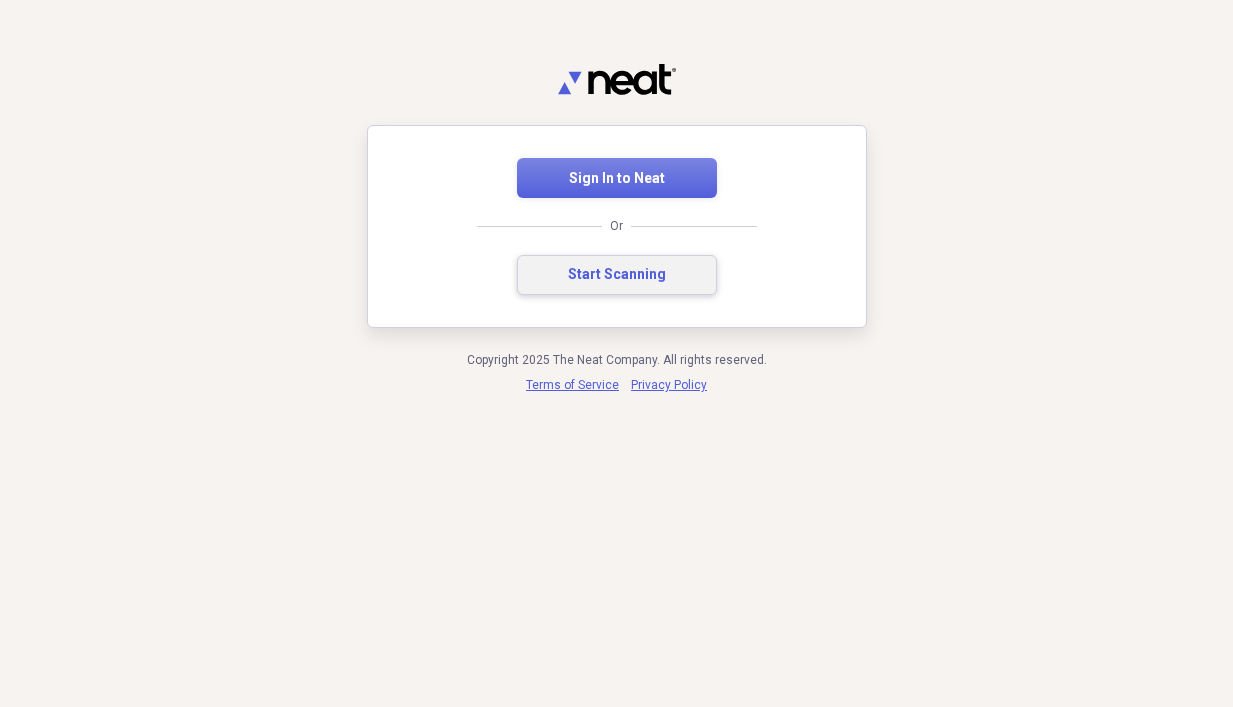 click on "Start Scanning" at bounding box center (617, 275) 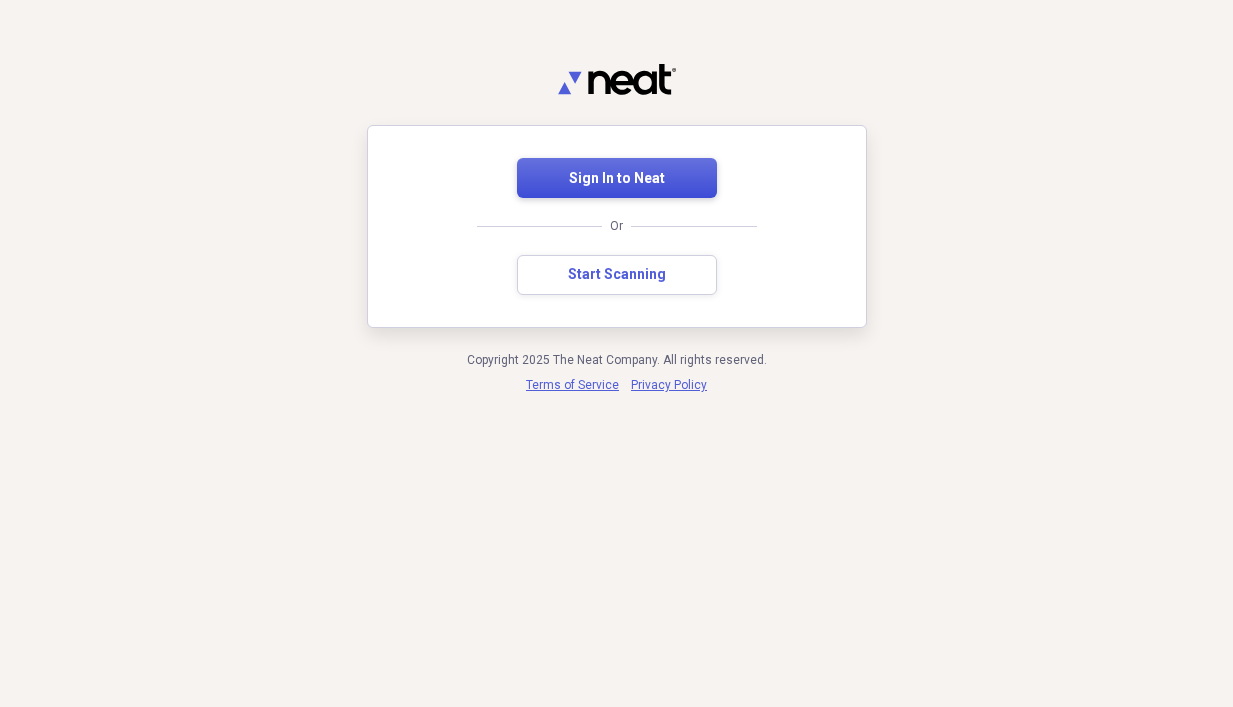 click on "Sign In to Neat" at bounding box center (617, 179) 